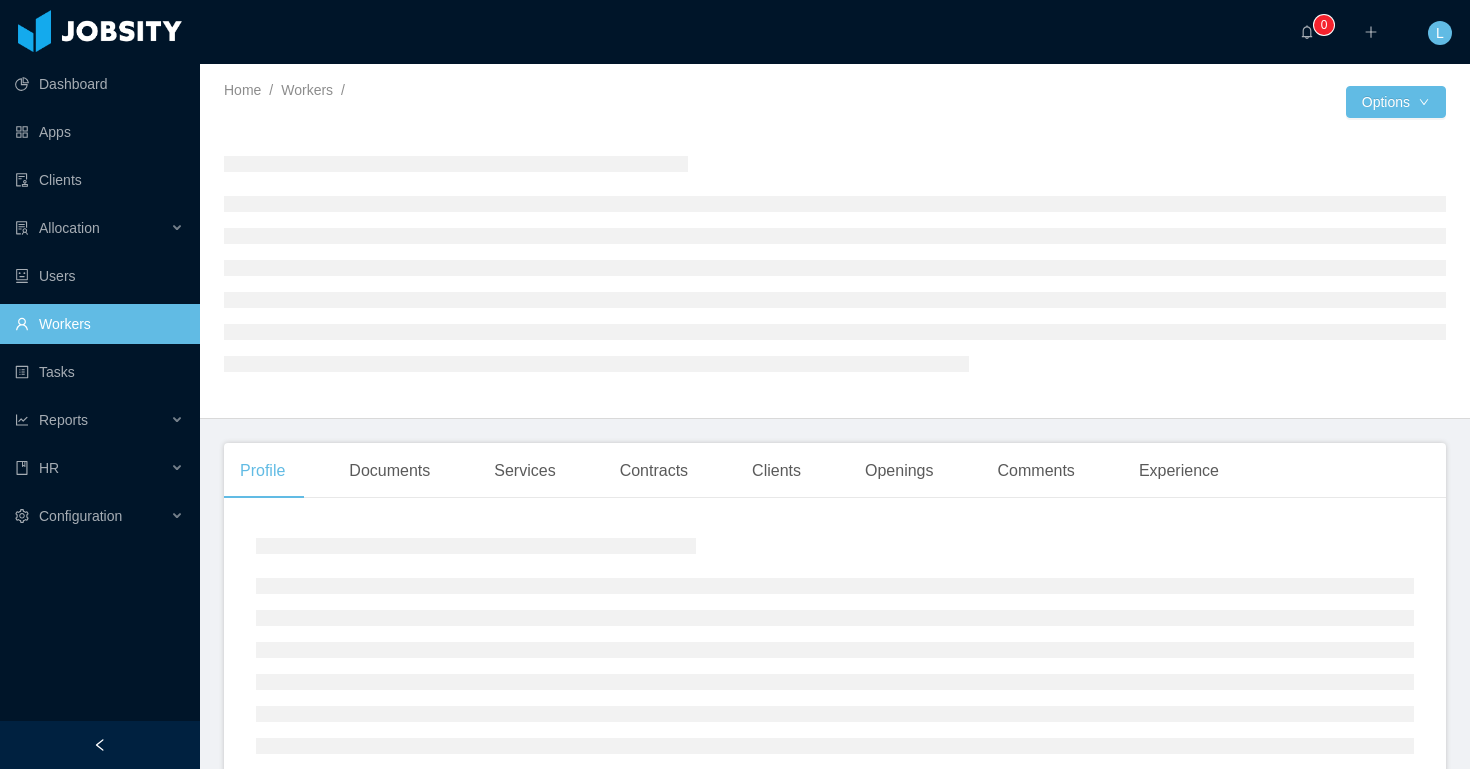 scroll, scrollTop: 0, scrollLeft: 0, axis: both 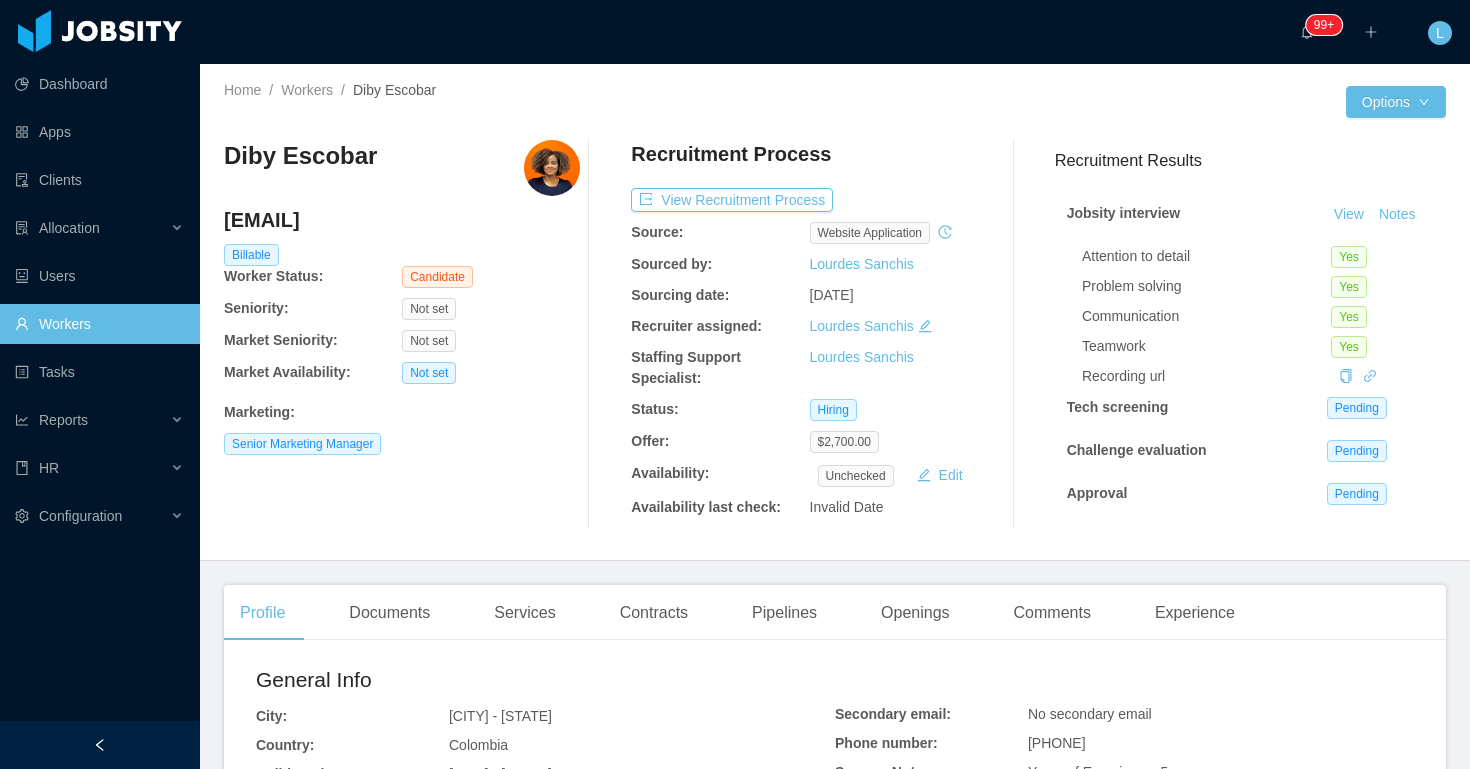 click on "dibyescobar@gmail.com" at bounding box center (402, 220) 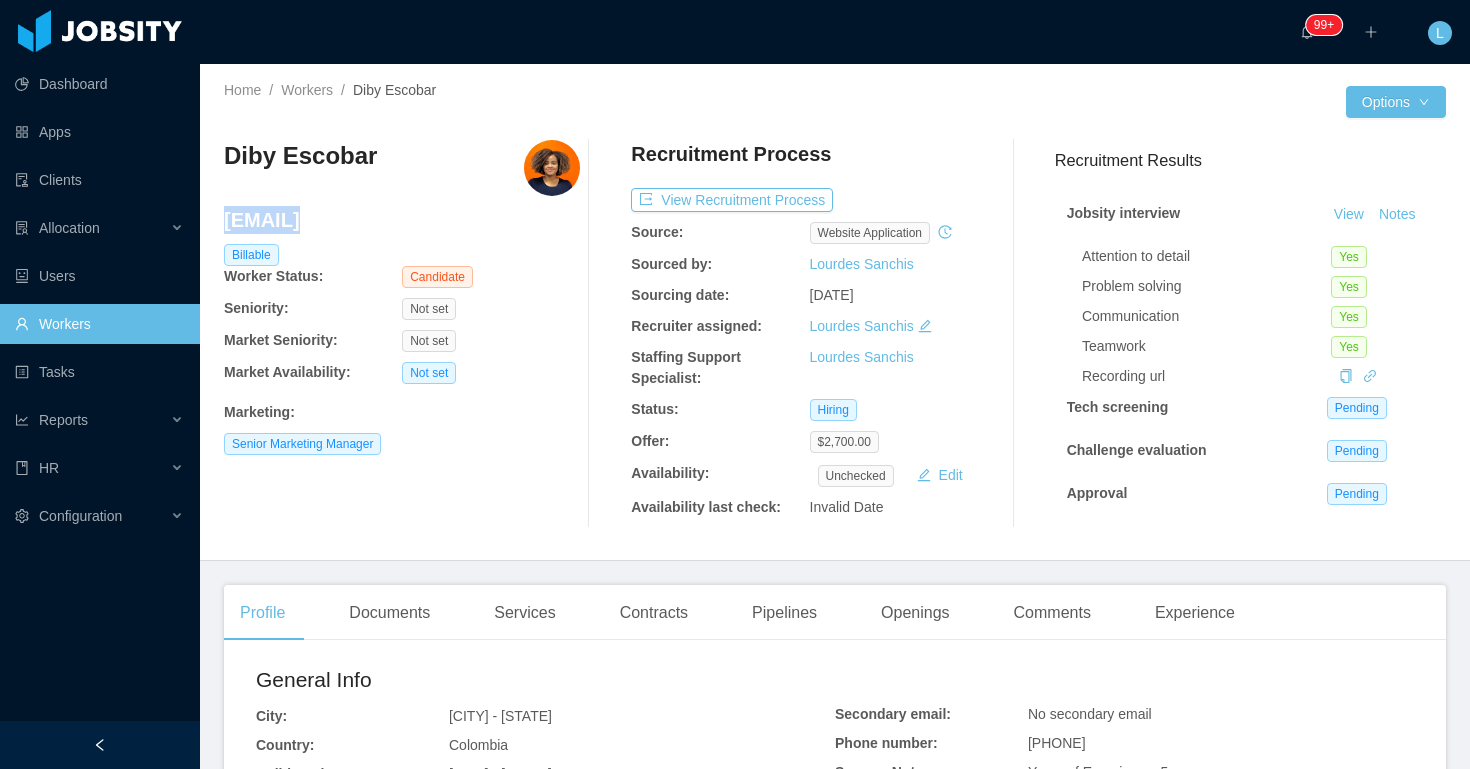 click on "dibyescobar@gmail.com" at bounding box center [402, 220] 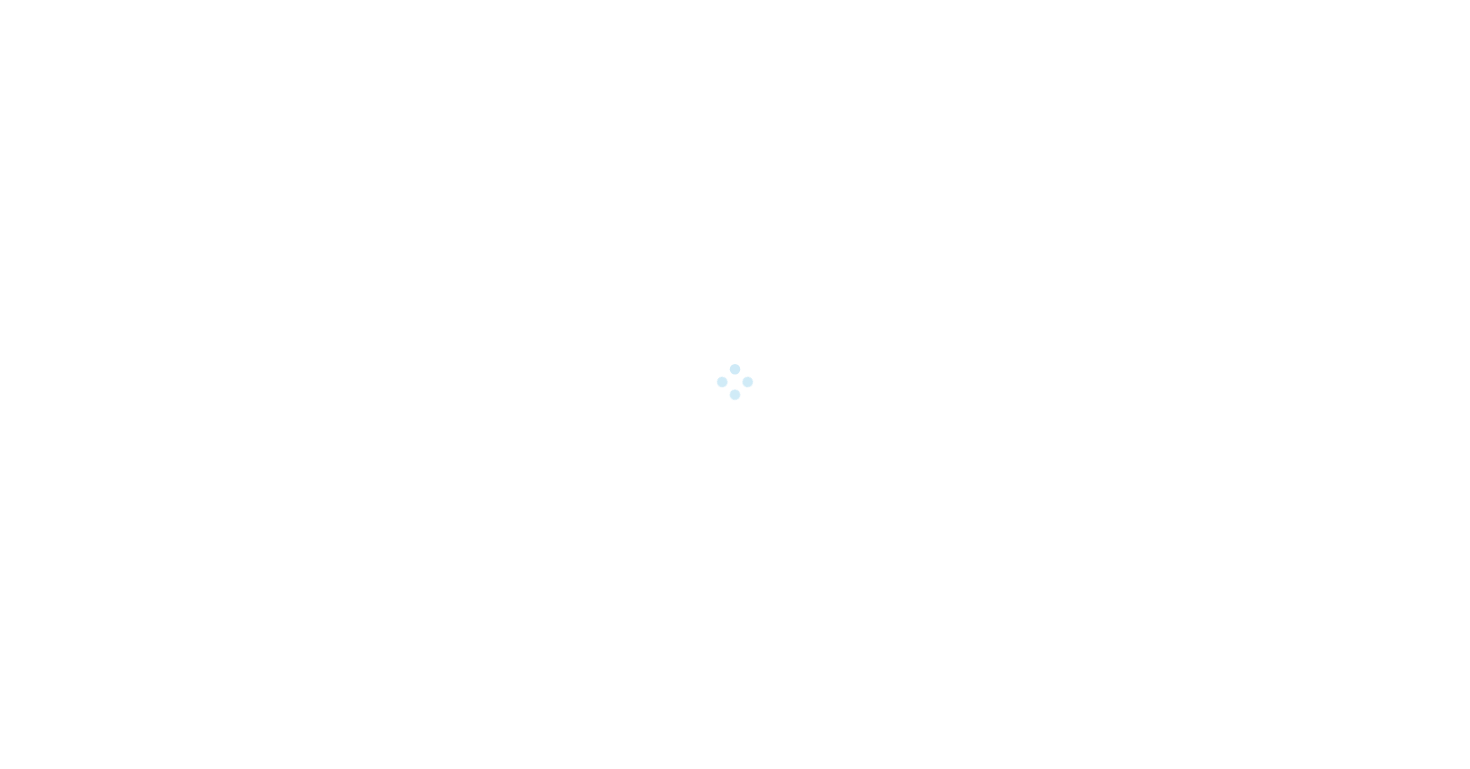 scroll, scrollTop: 0, scrollLeft: 0, axis: both 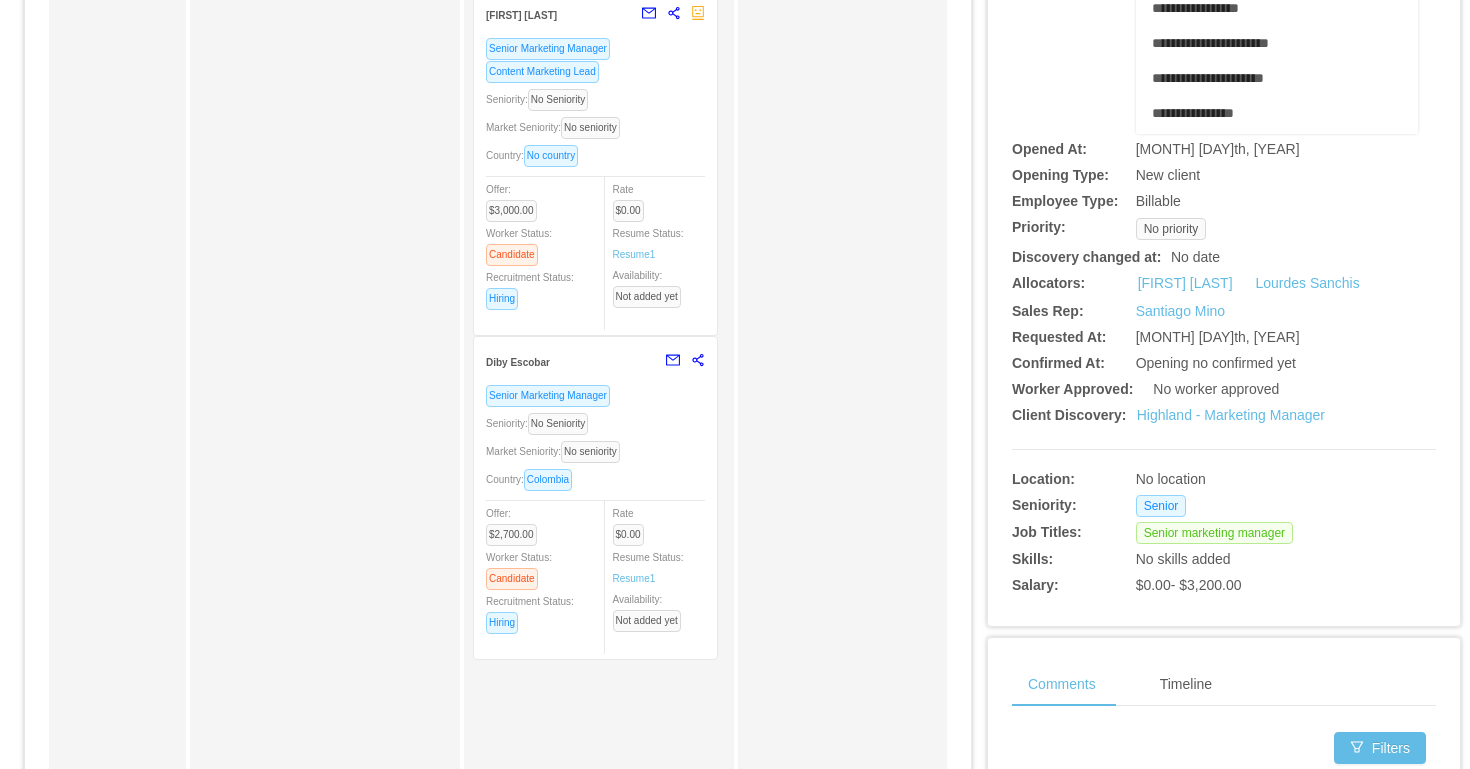 click on "Seniority:   No Seniority" at bounding box center (595, 423) 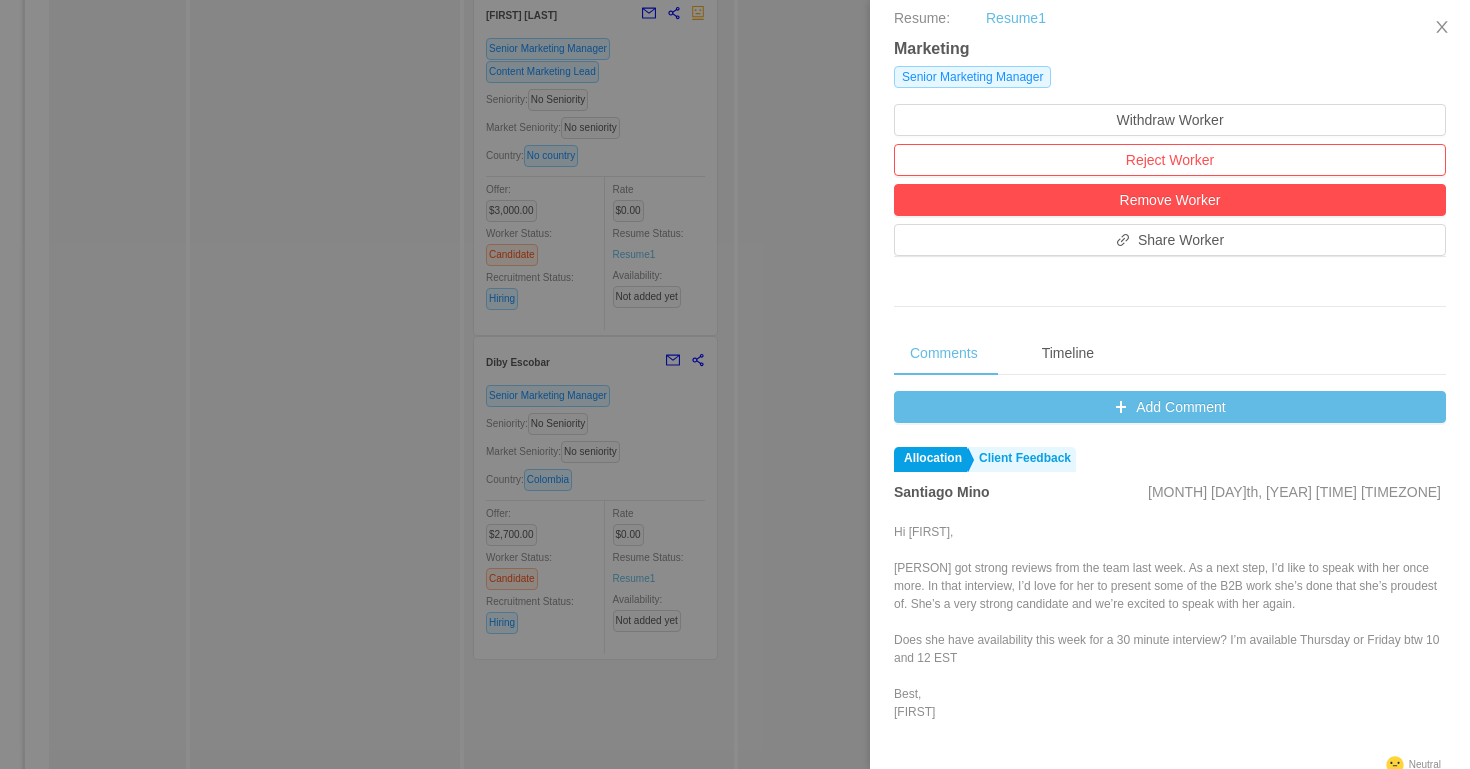 scroll, scrollTop: 644, scrollLeft: 0, axis: vertical 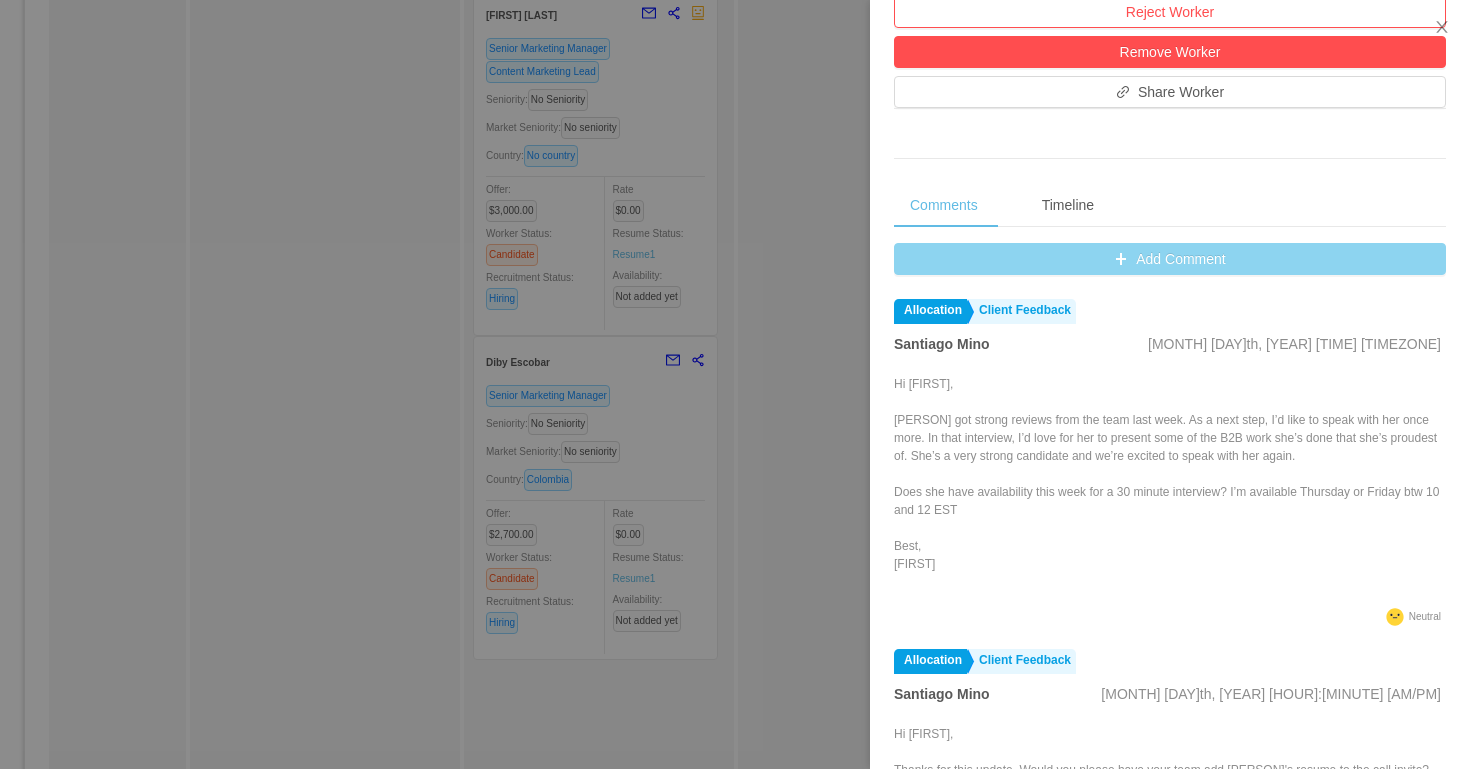 click on "Add Comment" at bounding box center (1170, 259) 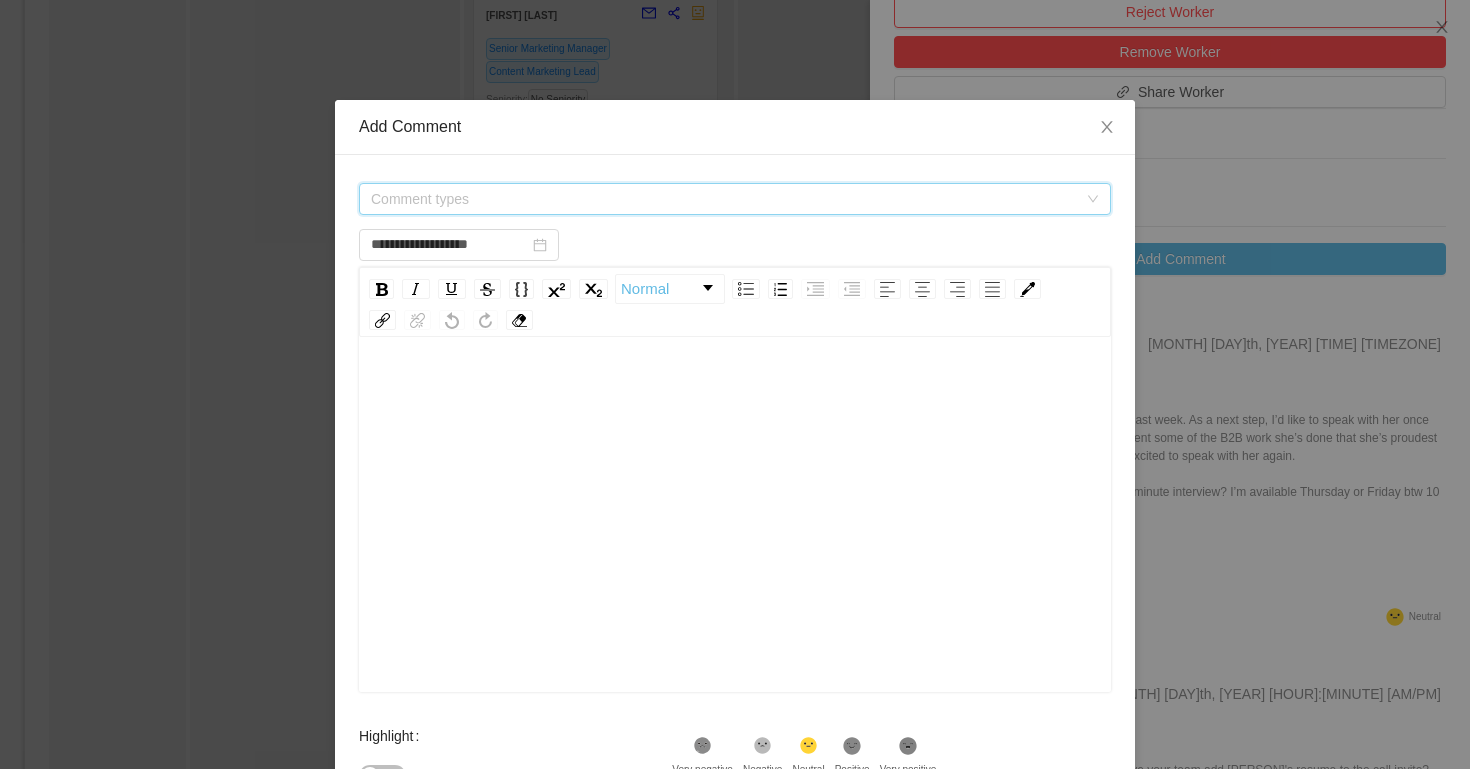 click on "Comment types" at bounding box center (724, 199) 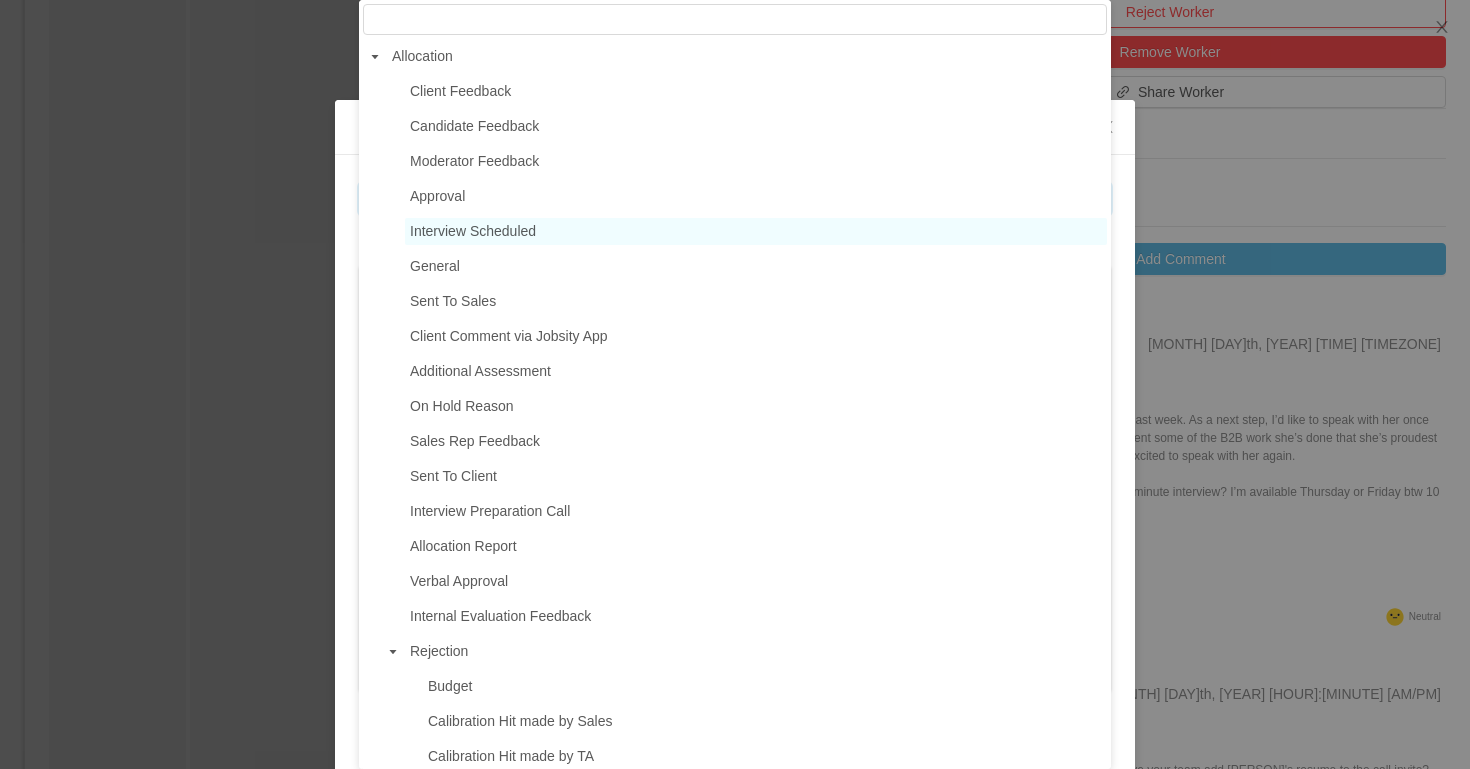 type on "**********" 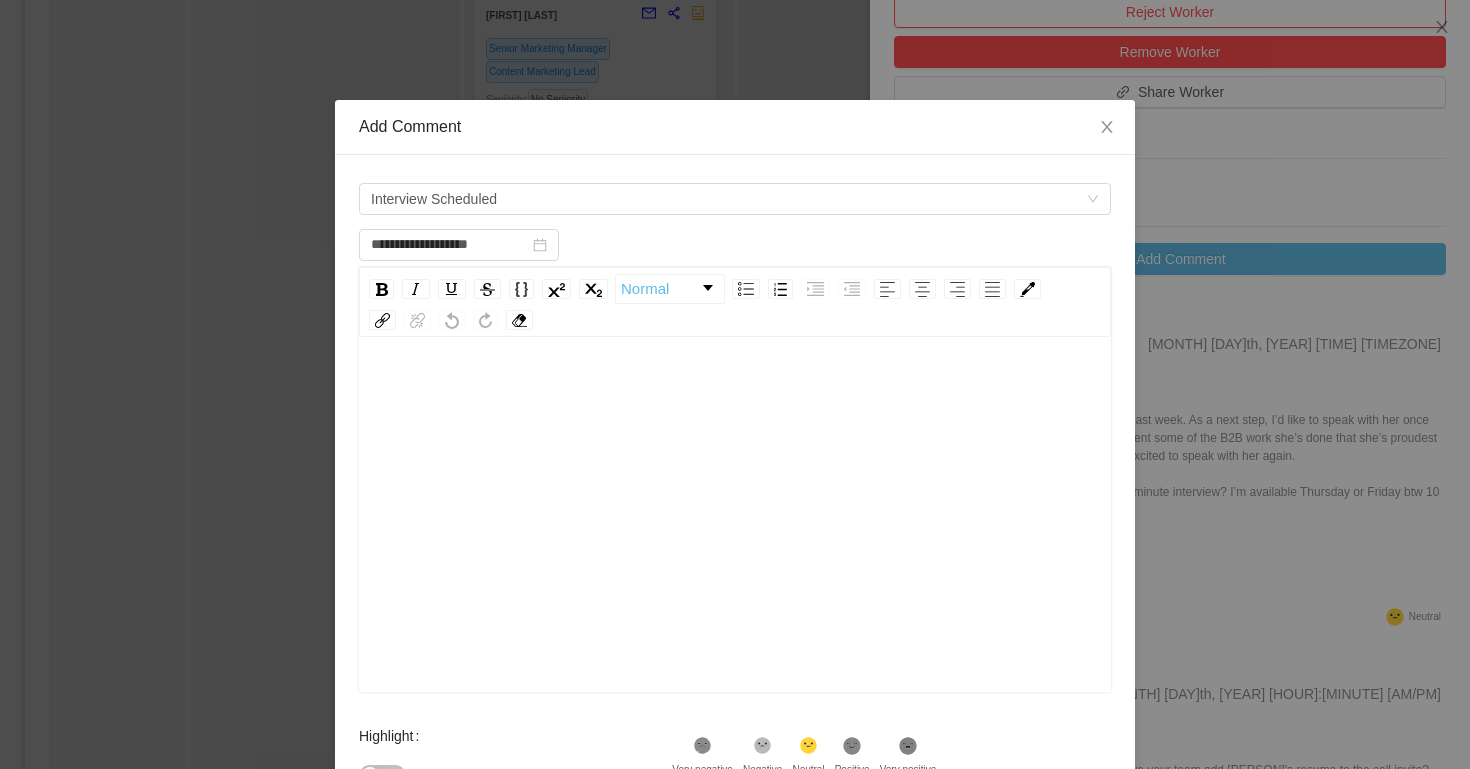 click at bounding box center (735, 546) 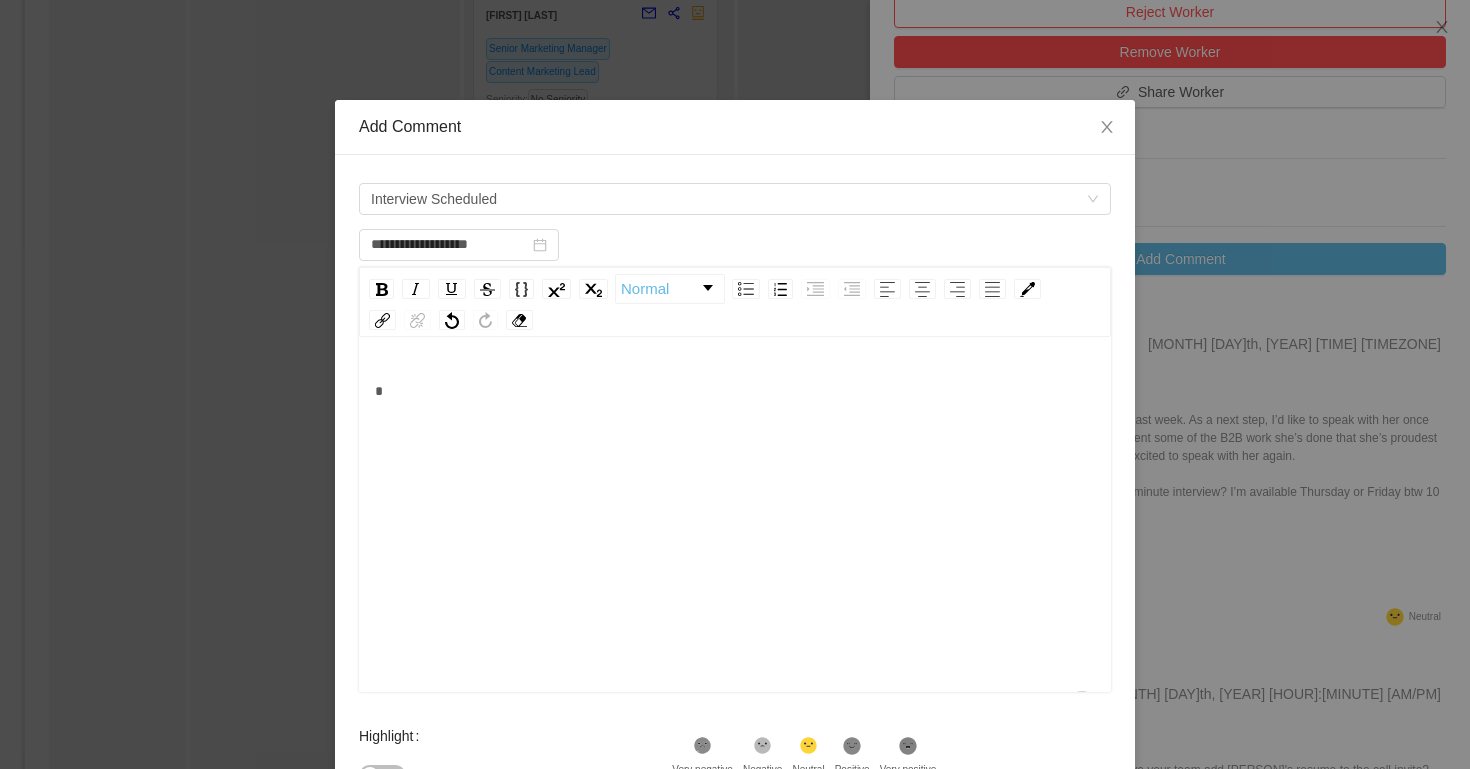 type 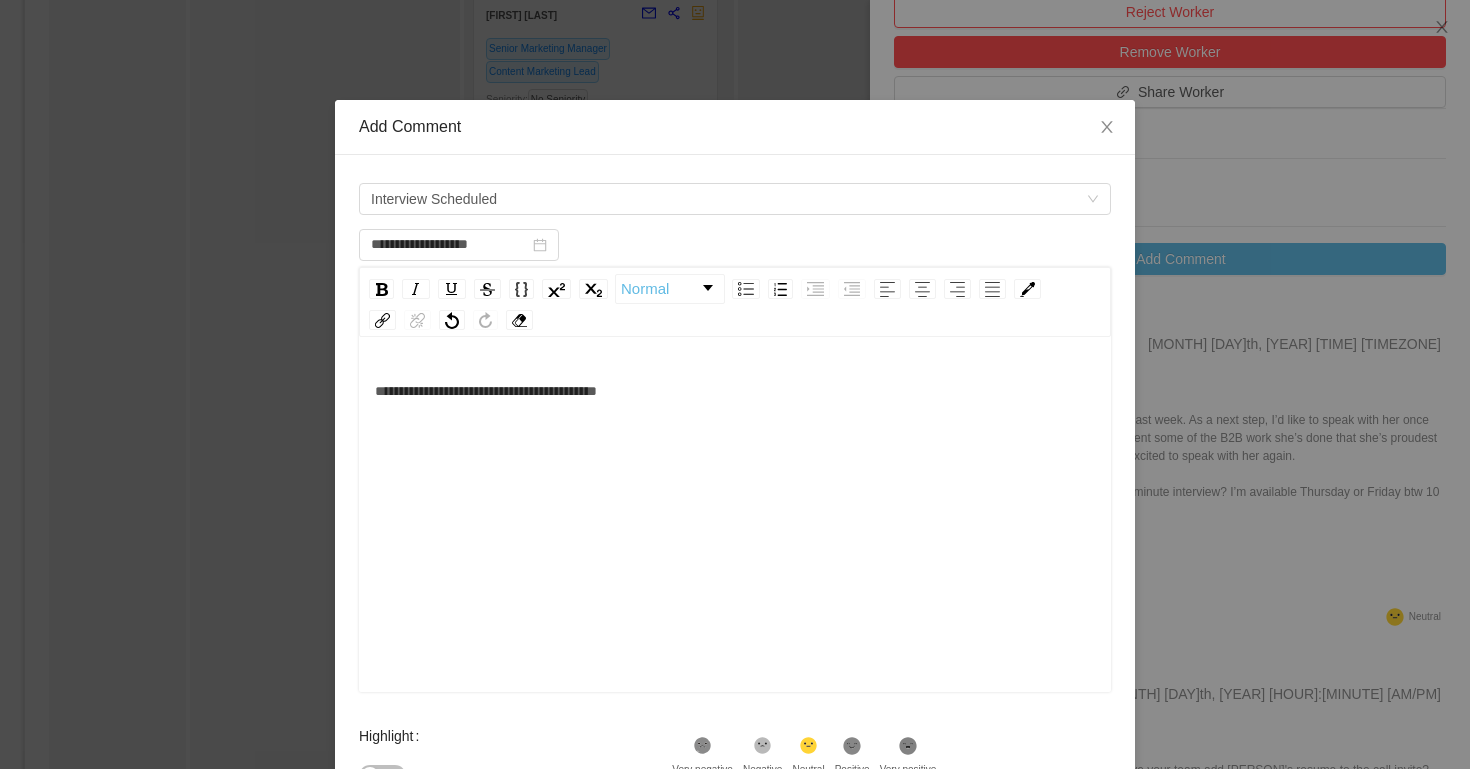 click on "**********" at bounding box center (735, 391) 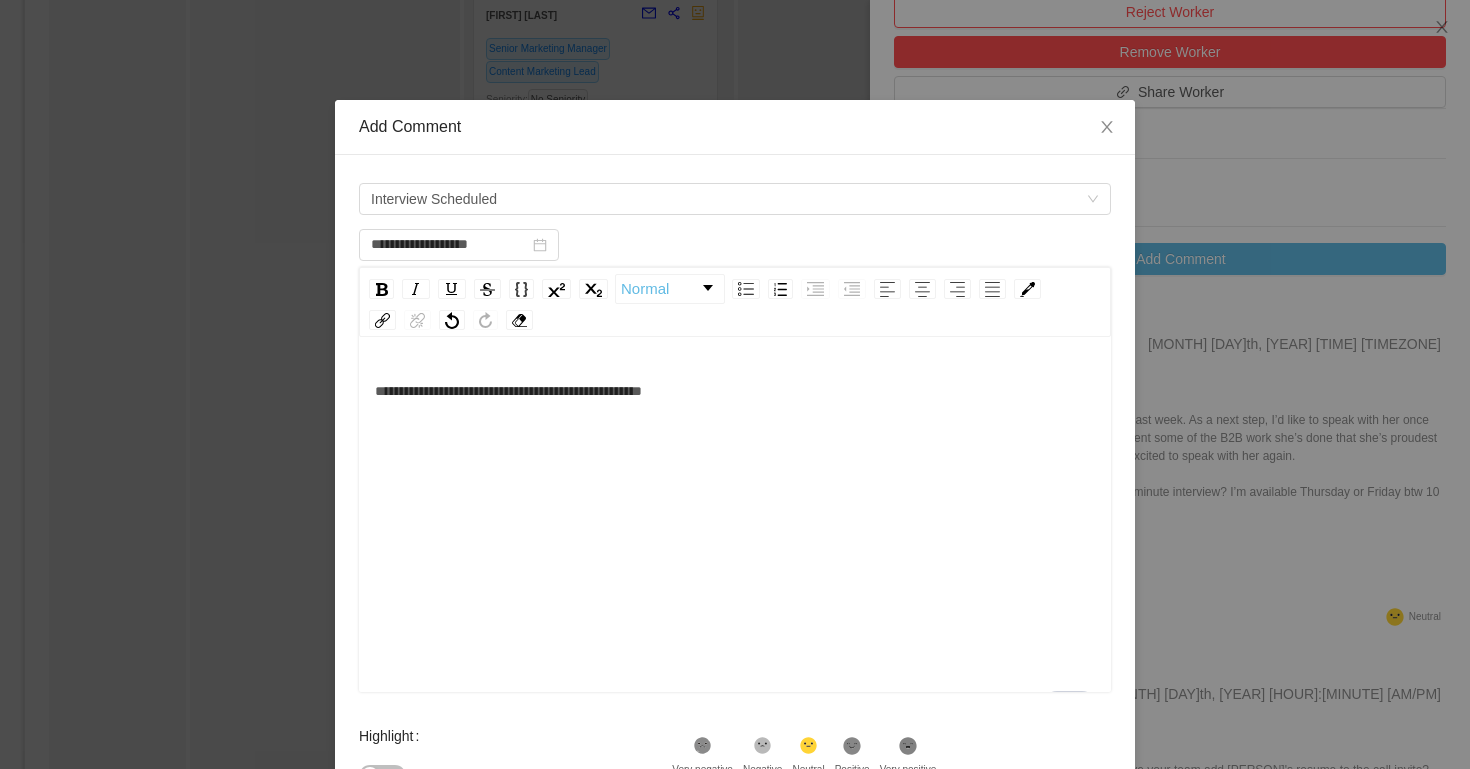 click on "**********" at bounding box center (508, 391) 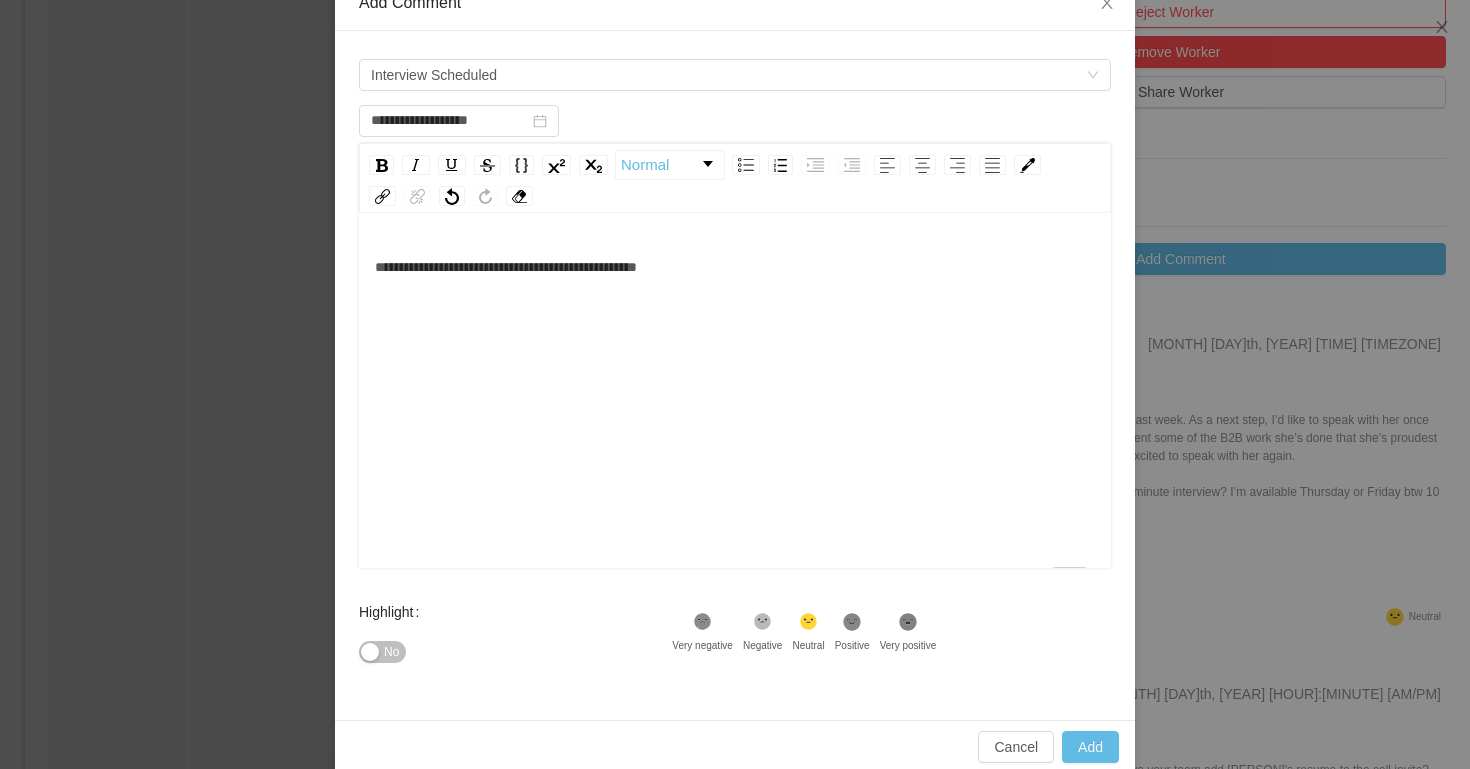 scroll, scrollTop: 152, scrollLeft: 0, axis: vertical 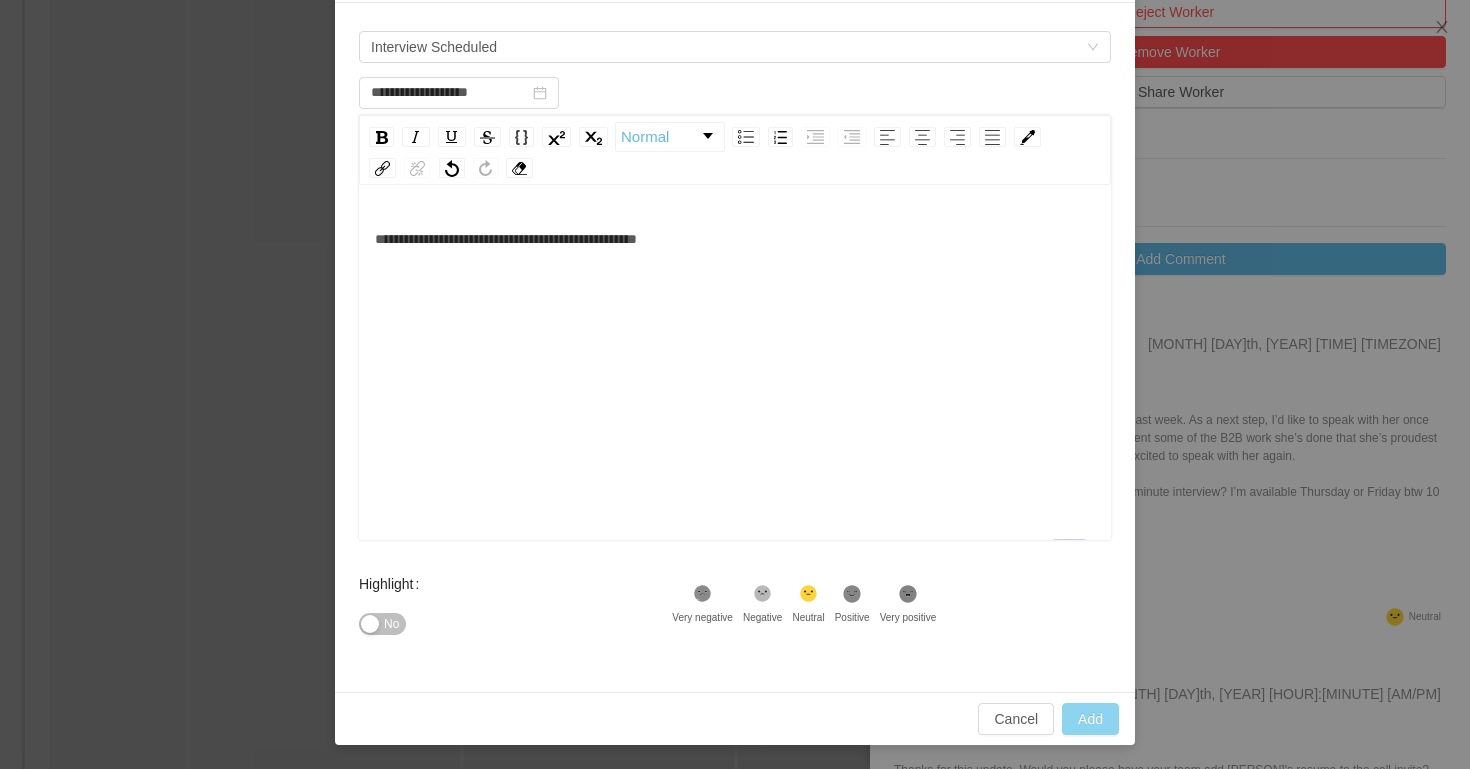 type on "**********" 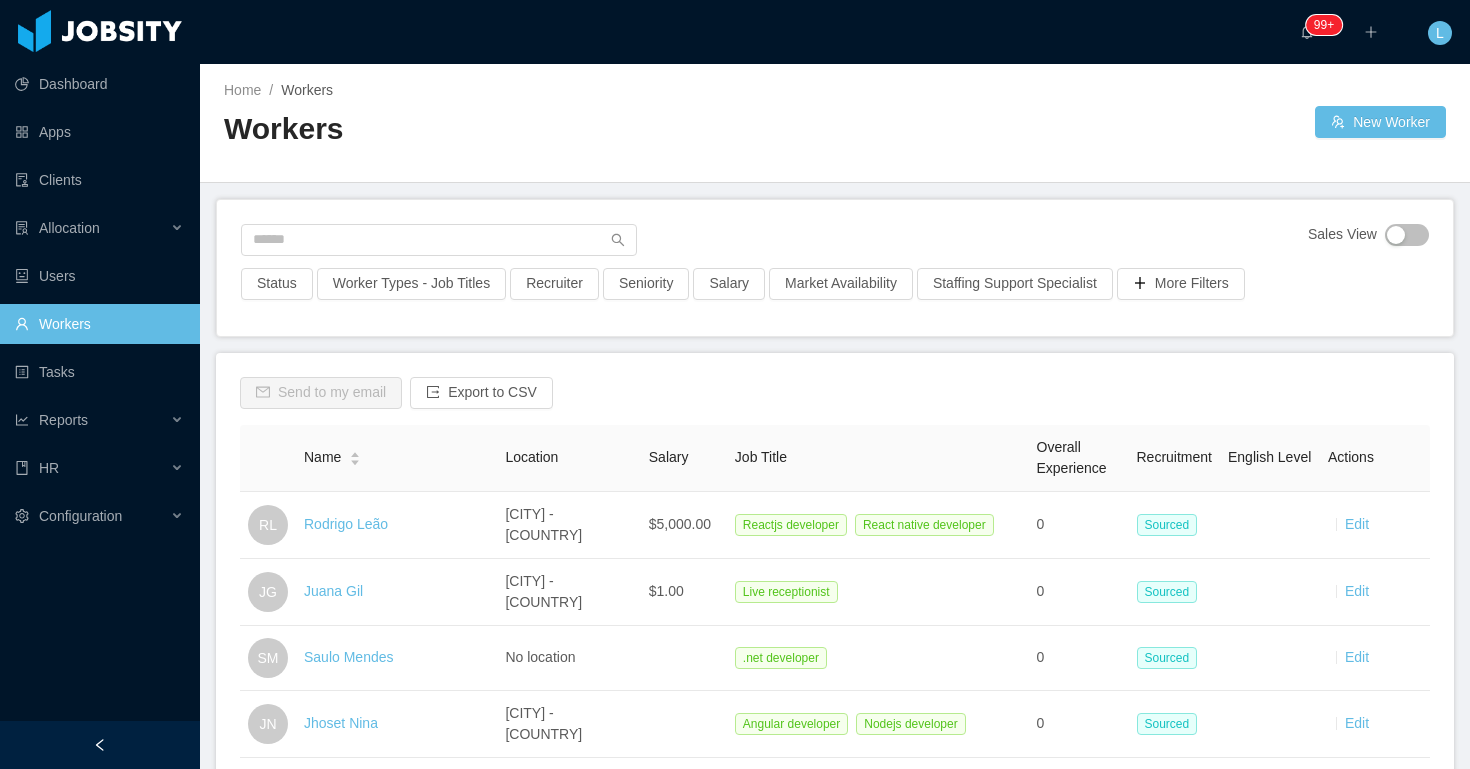 scroll, scrollTop: 0, scrollLeft: 0, axis: both 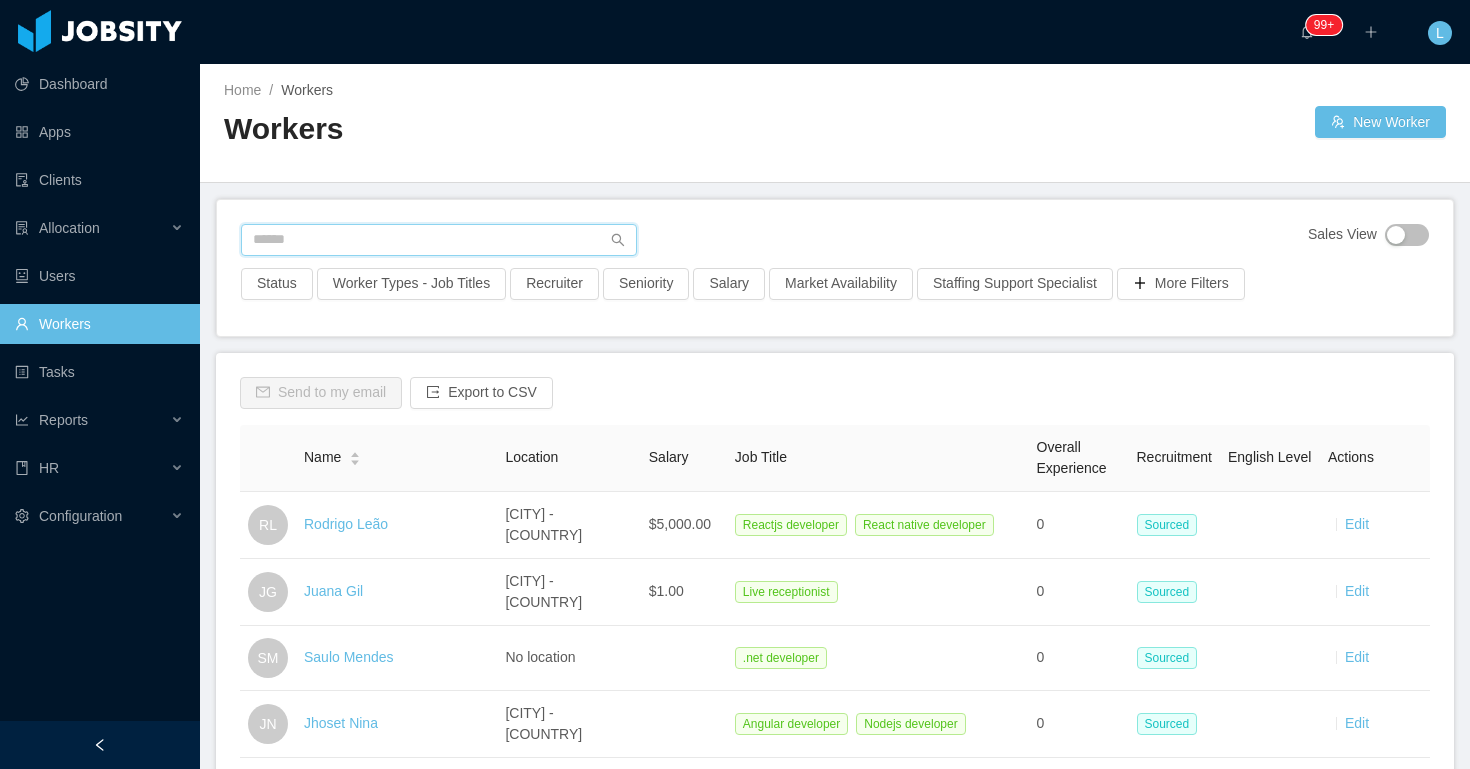 click at bounding box center (439, 240) 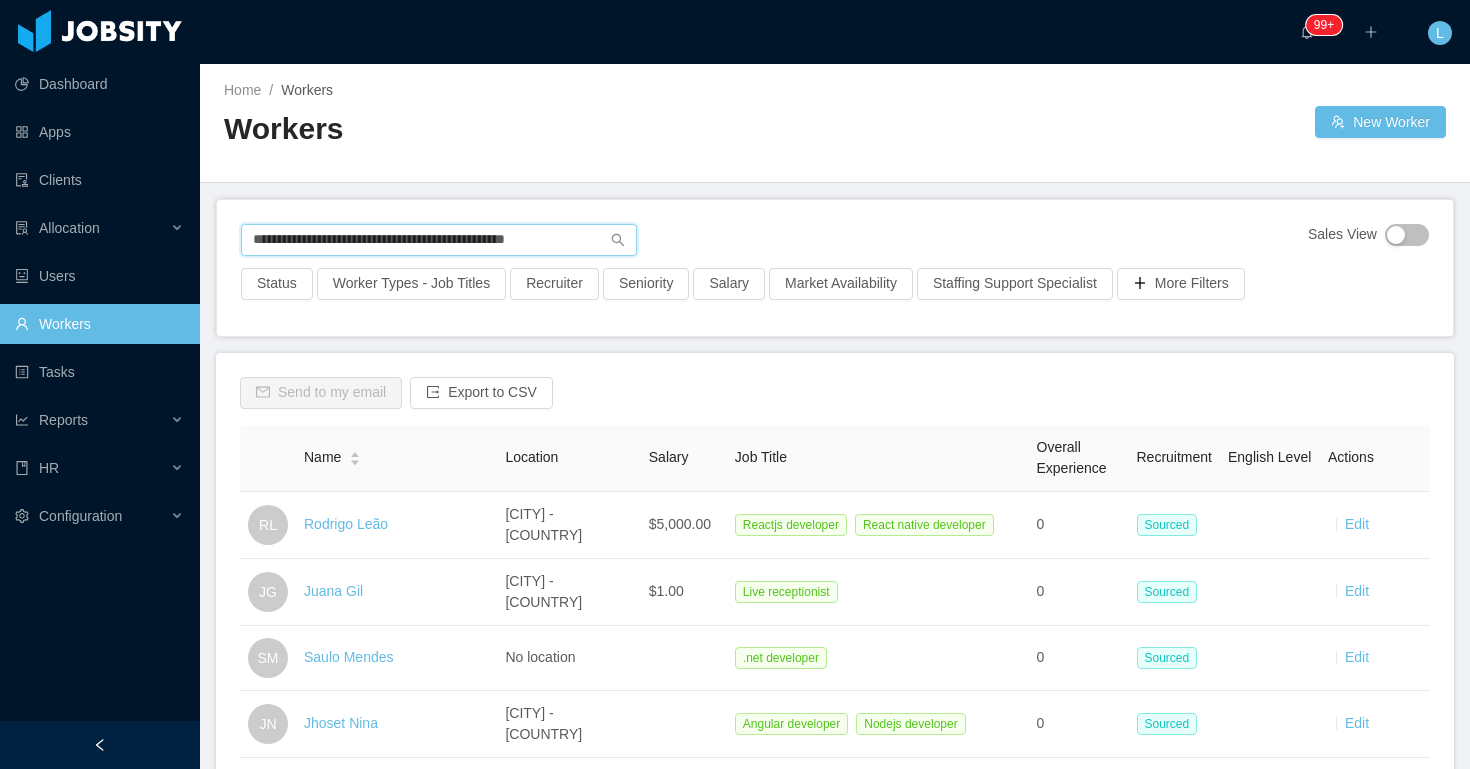 scroll, scrollTop: 0, scrollLeft: 3, axis: horizontal 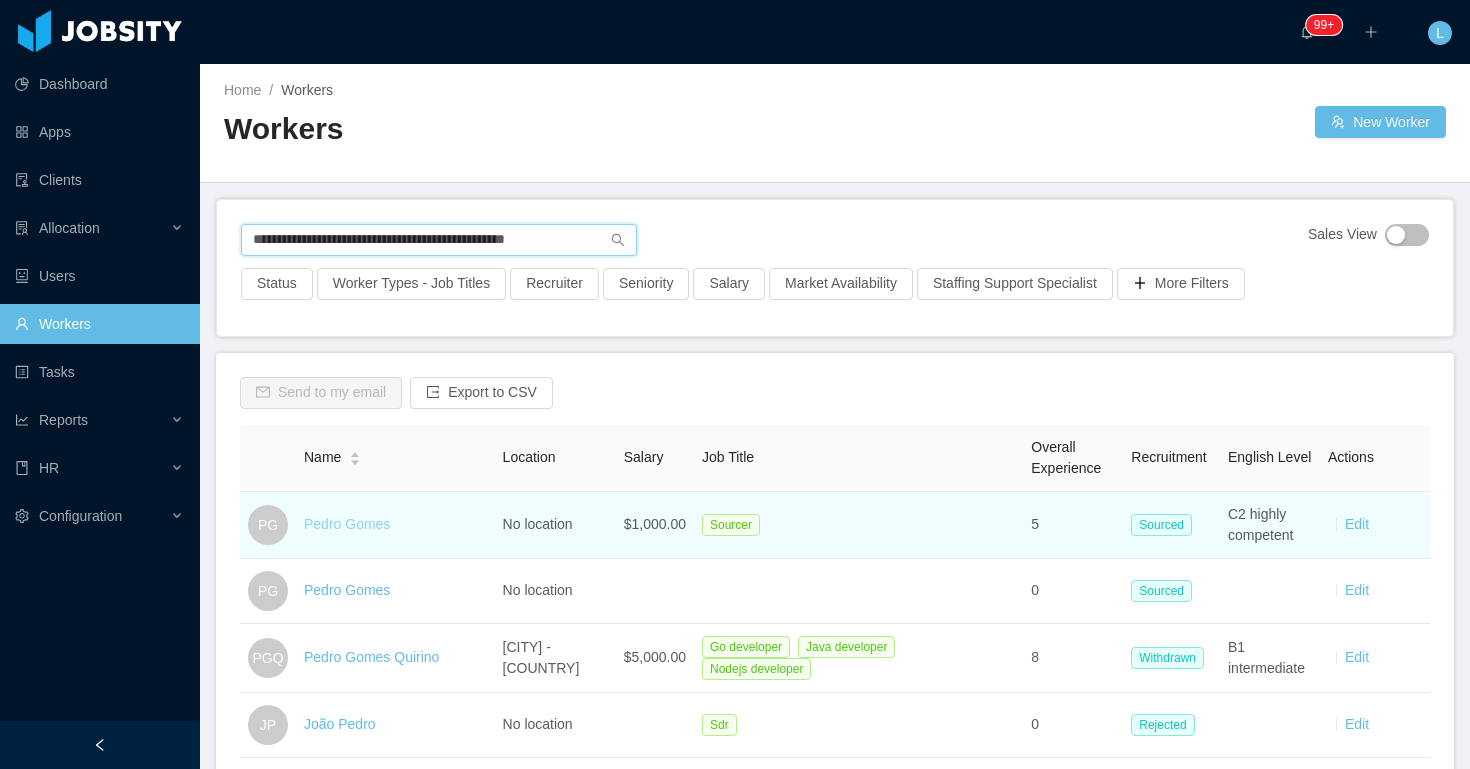 type on "**********" 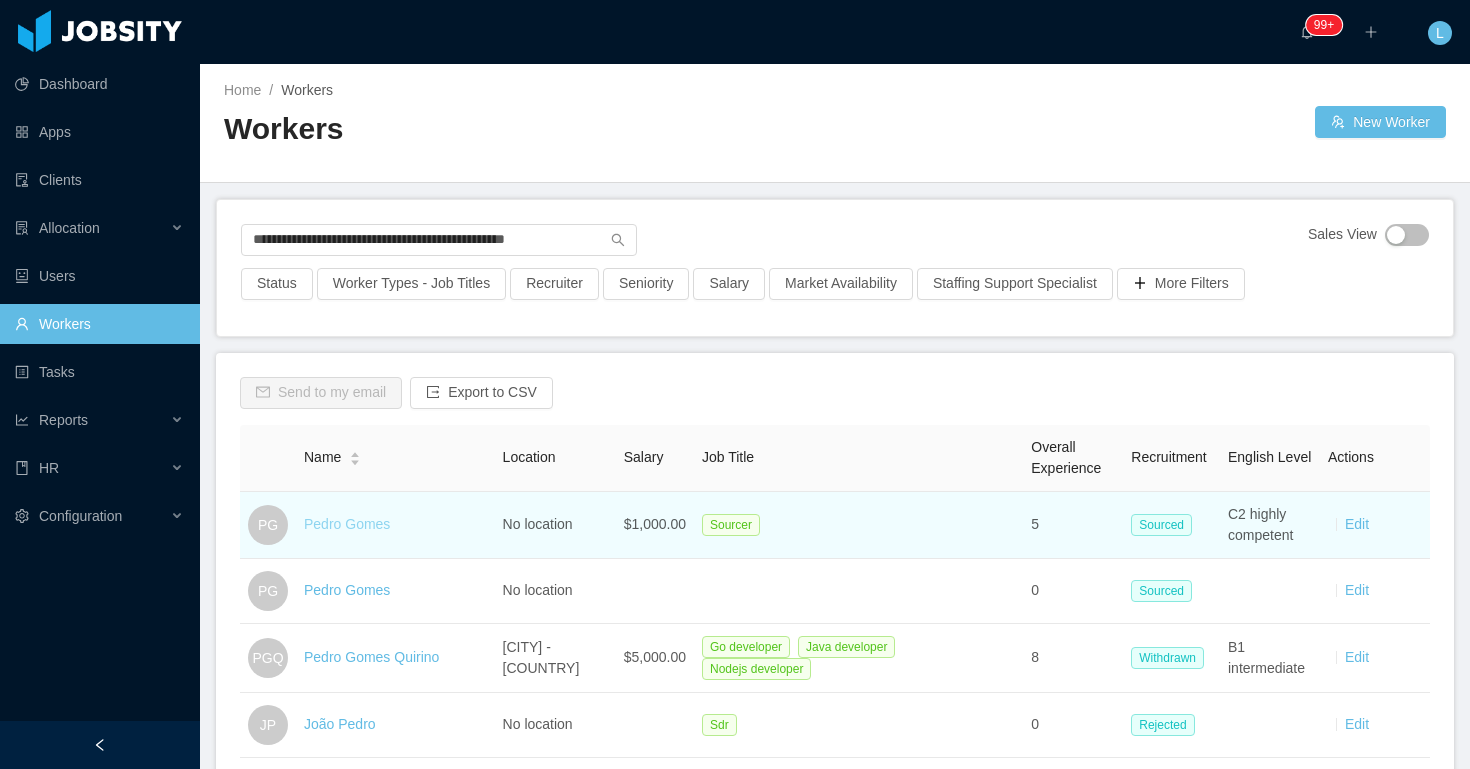 click on "Pedro Gomes" at bounding box center [347, 524] 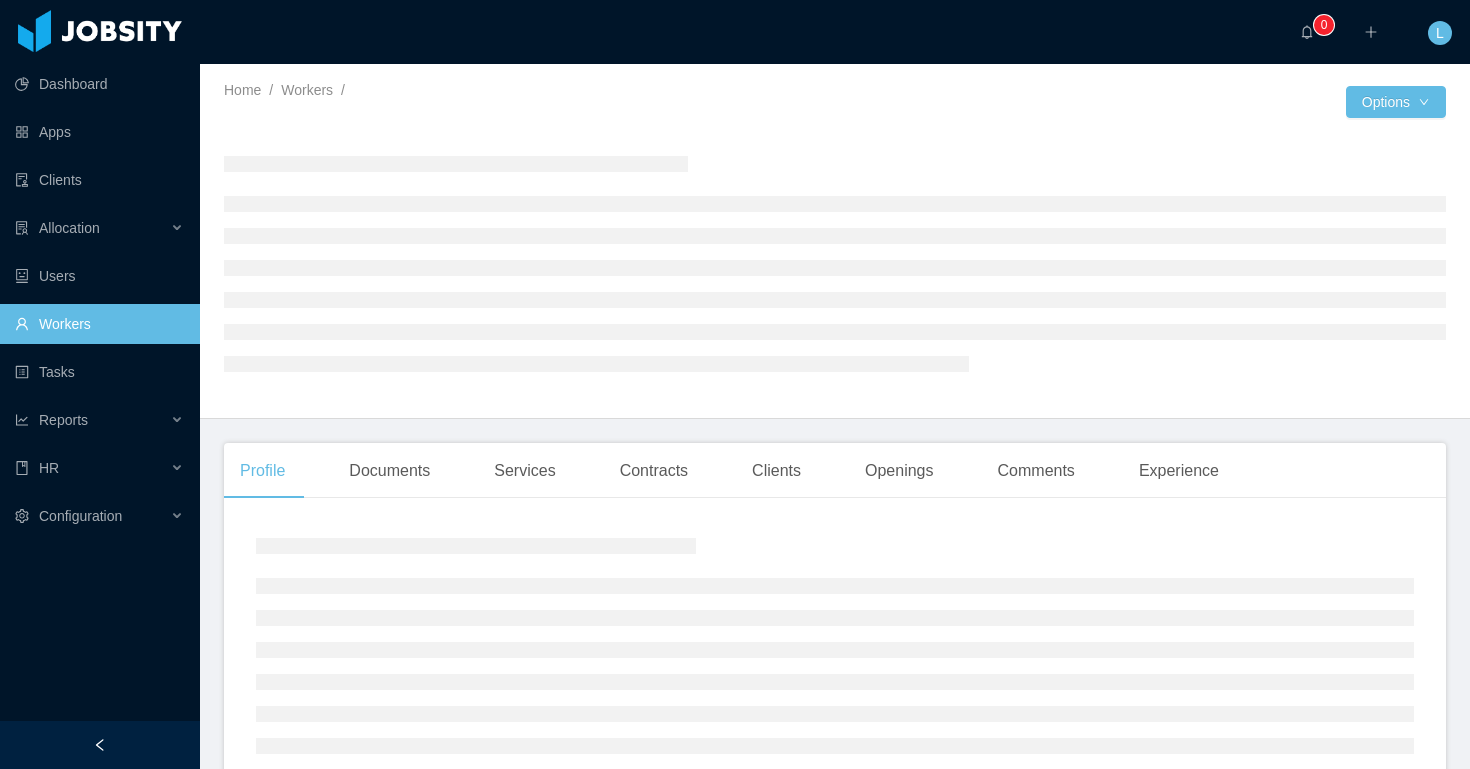 scroll, scrollTop: 0, scrollLeft: 0, axis: both 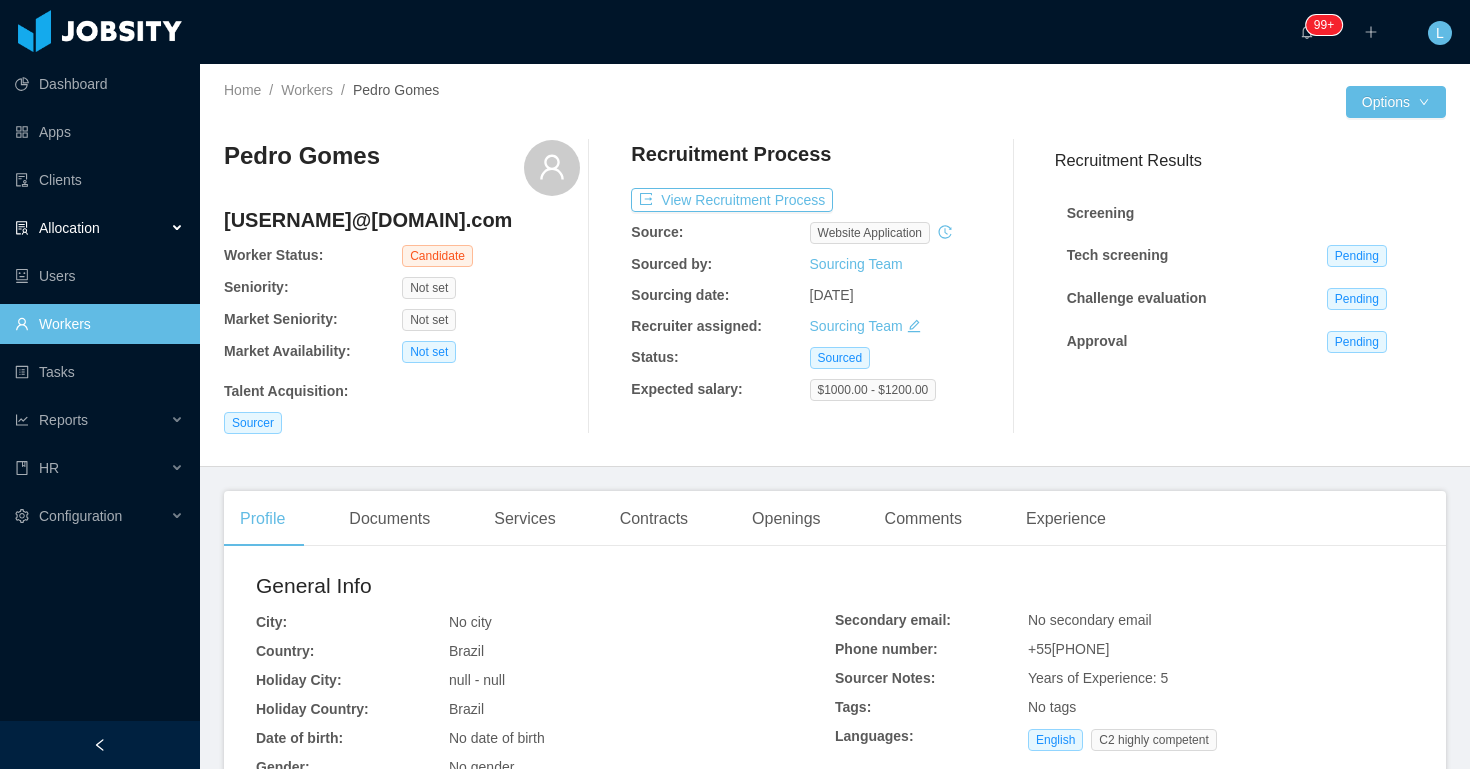 click on "Allocation" at bounding box center (100, 228) 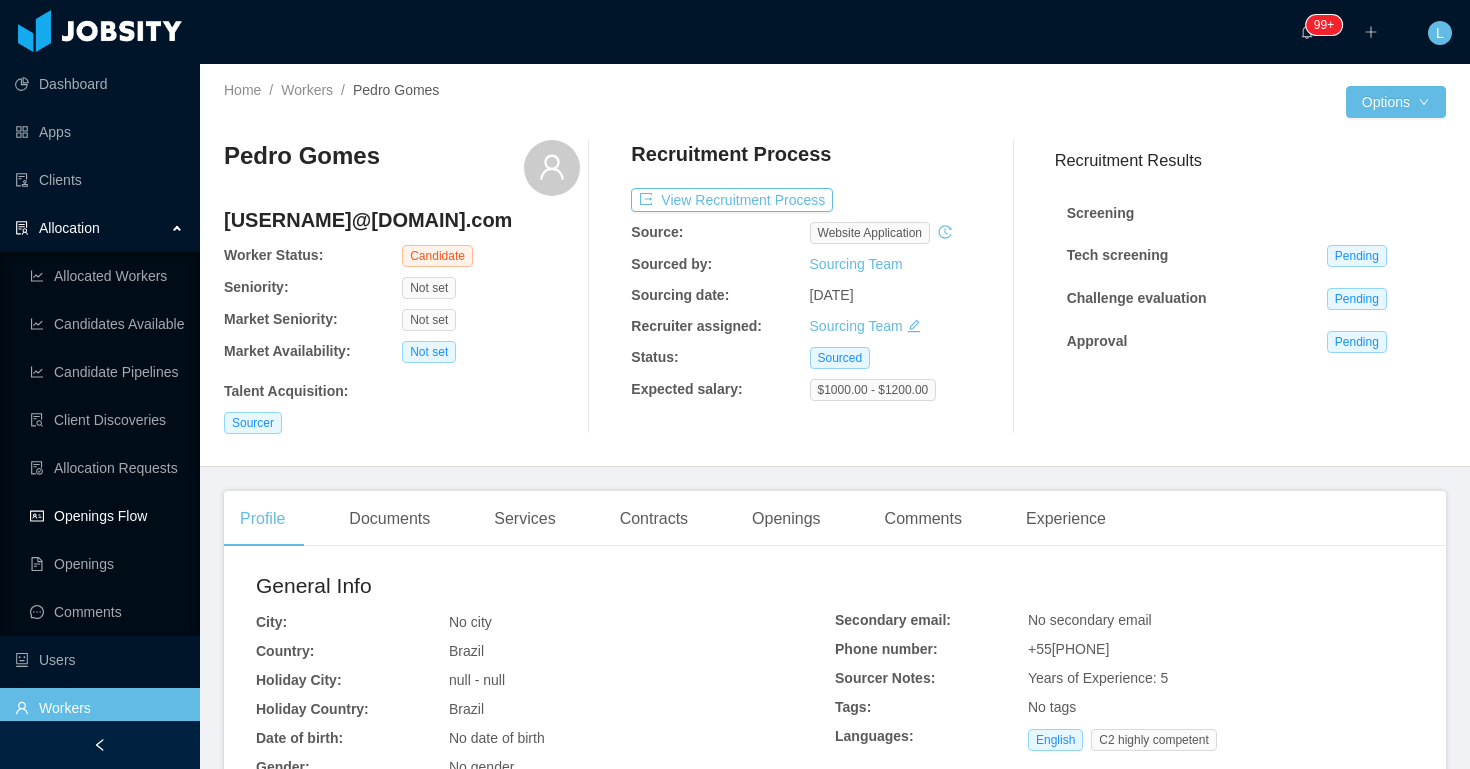 click on "Openings Flow" at bounding box center (107, 516) 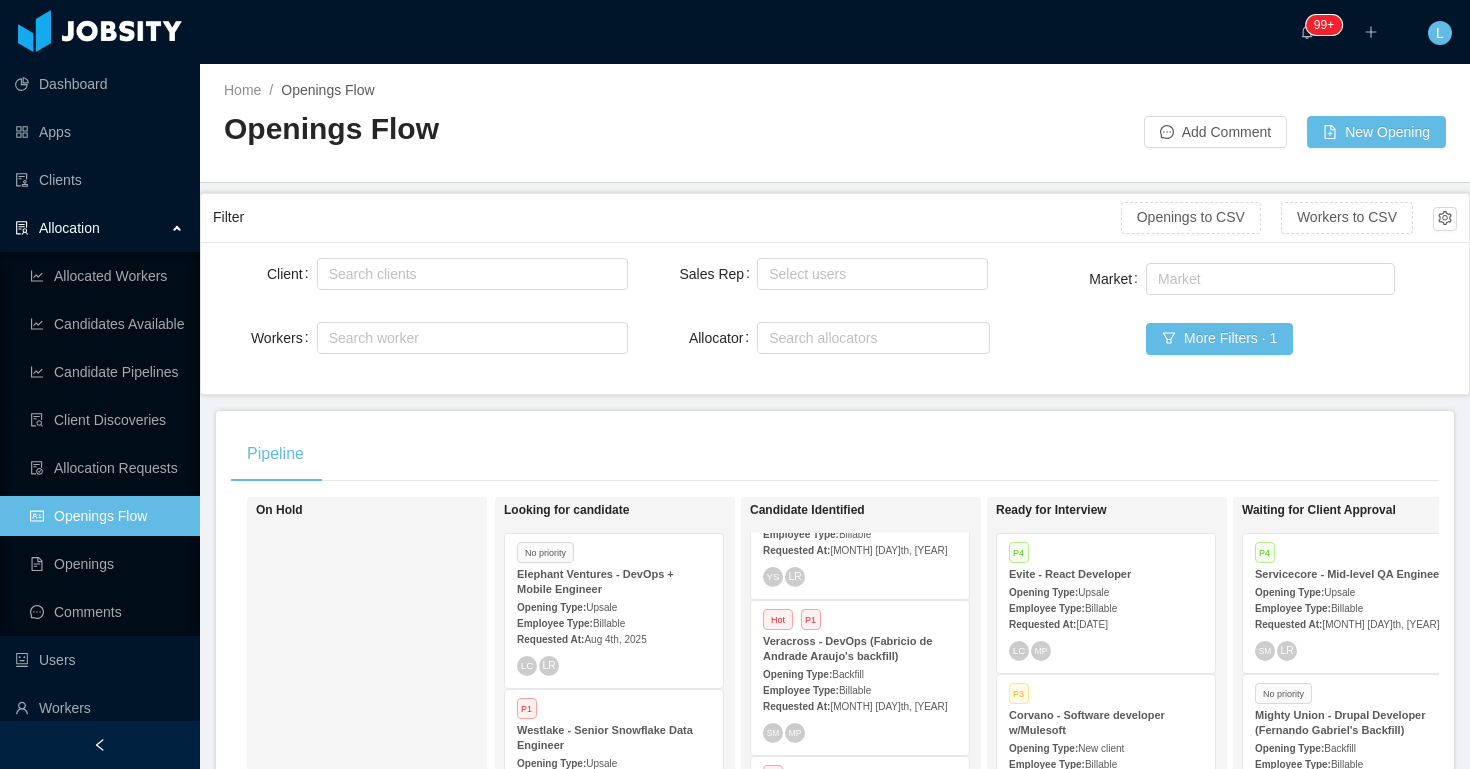 scroll, scrollTop: 0, scrollLeft: 0, axis: both 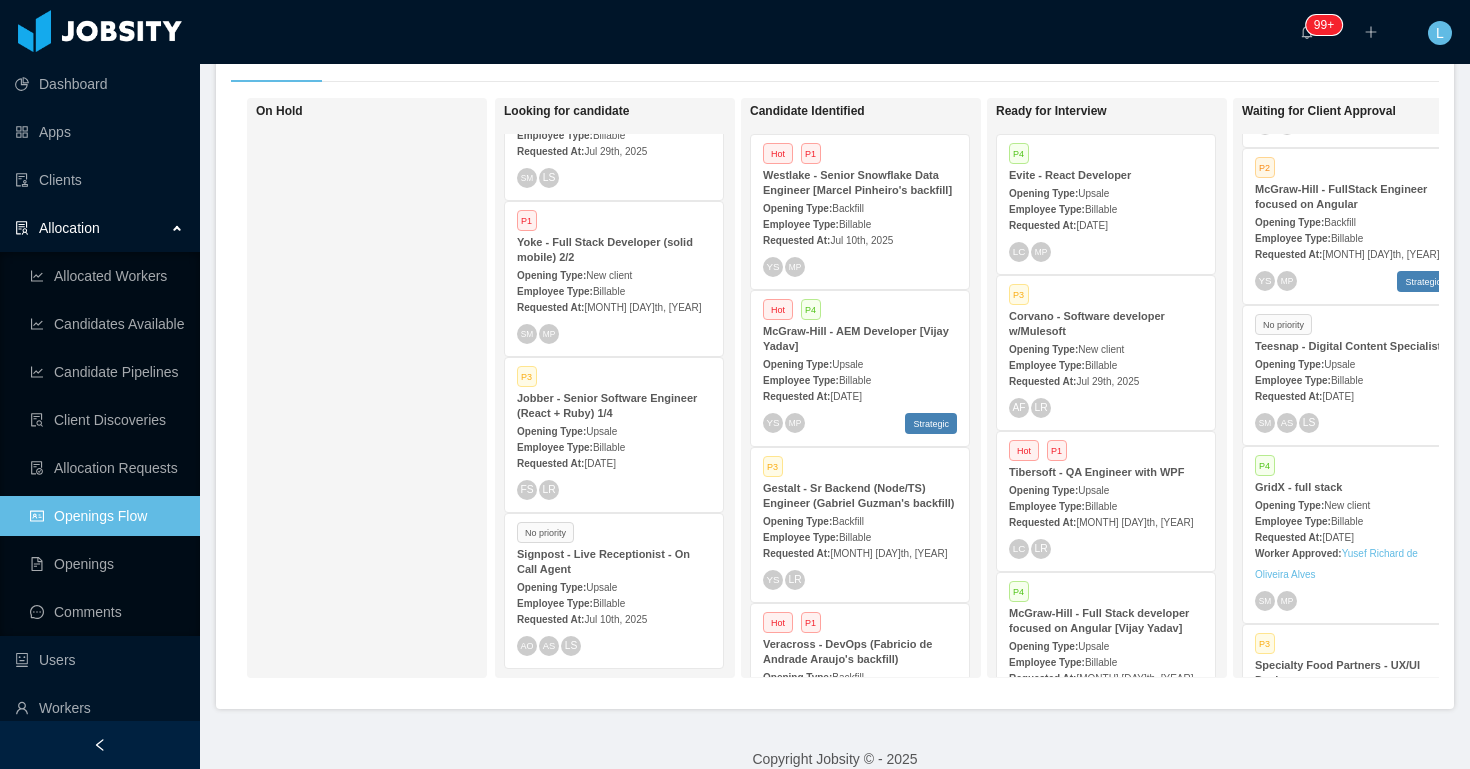 click on "Teesnap - Digital Content Specialist" at bounding box center [1352, 346] 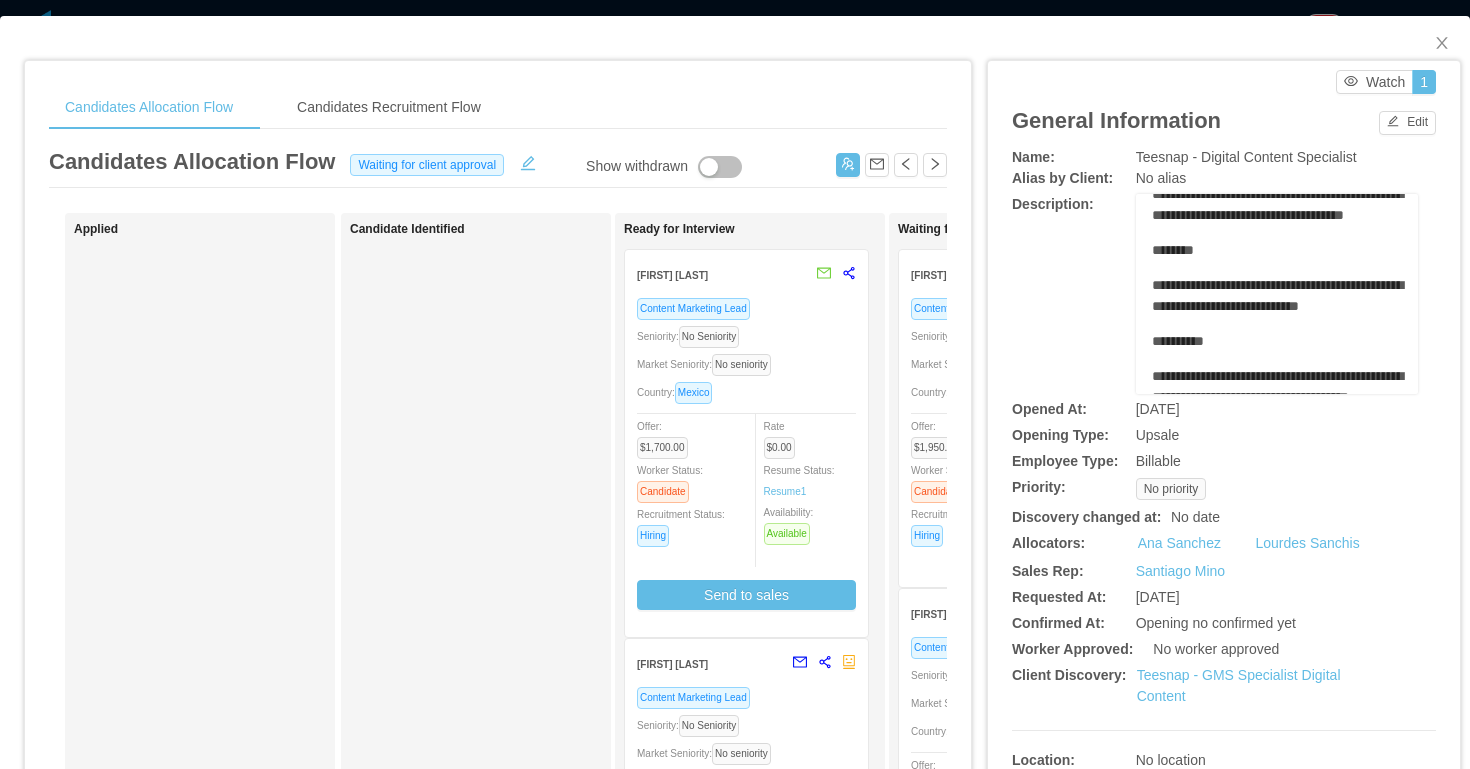 scroll, scrollTop: 635, scrollLeft: 0, axis: vertical 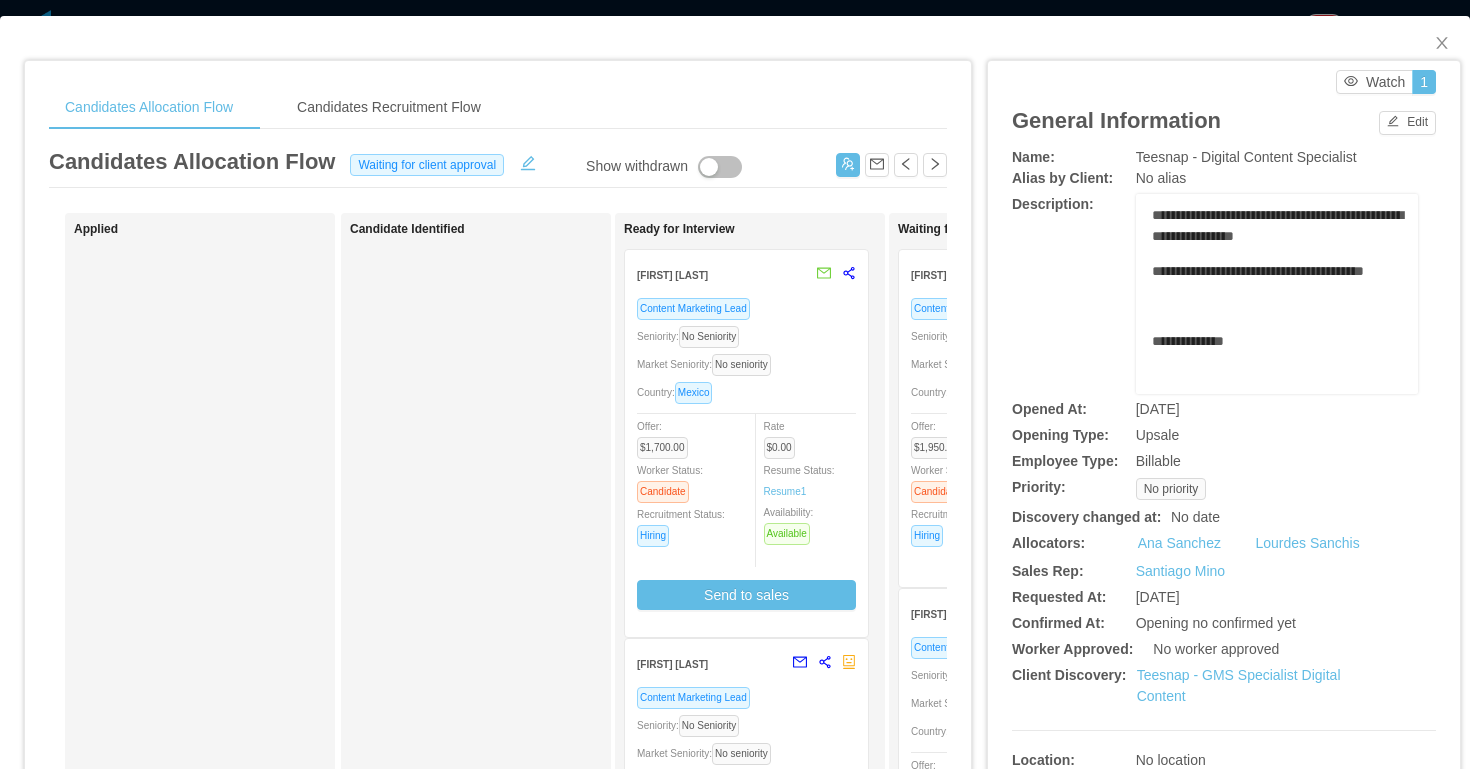 drag, startPoint x: 1155, startPoint y: 257, endPoint x: 1337, endPoint y: 263, distance: 182.09888 